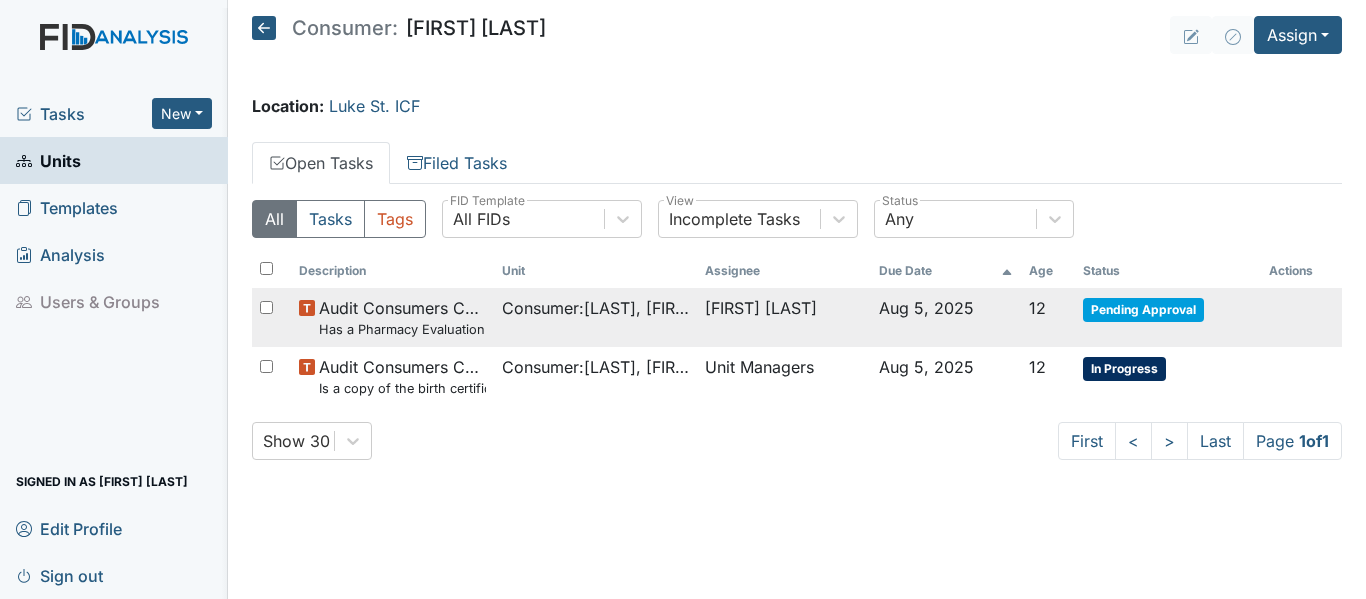 scroll, scrollTop: 0, scrollLeft: 0, axis: both 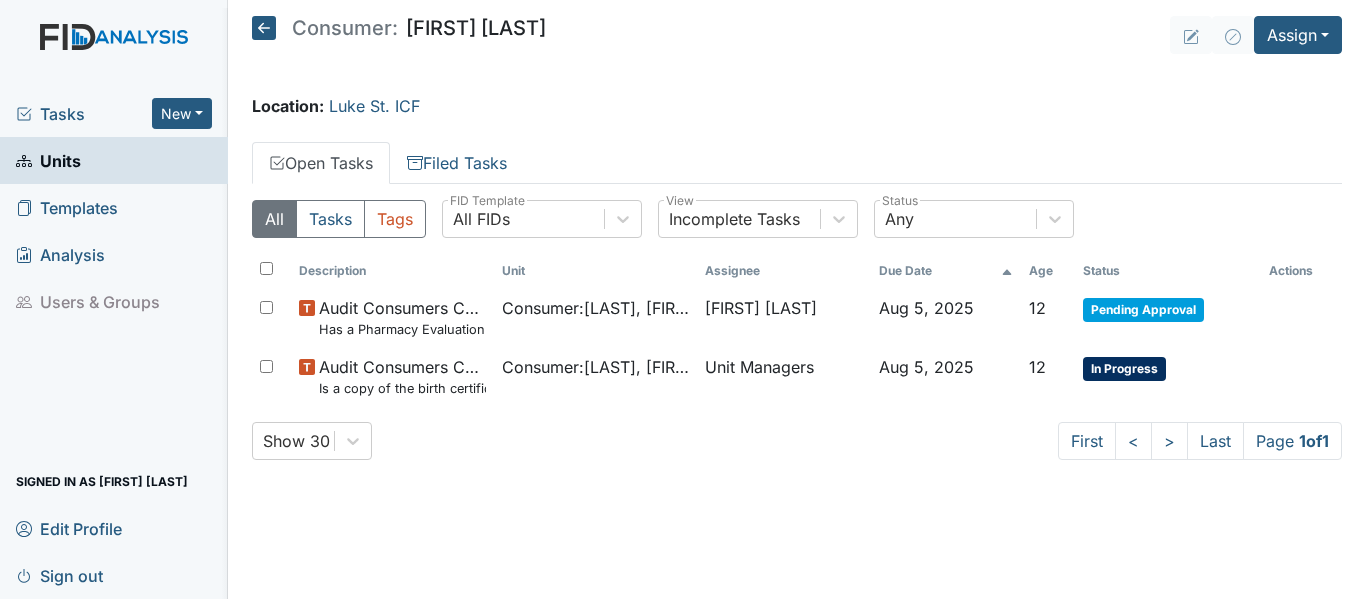 click on "Tasks" at bounding box center [84, 114] 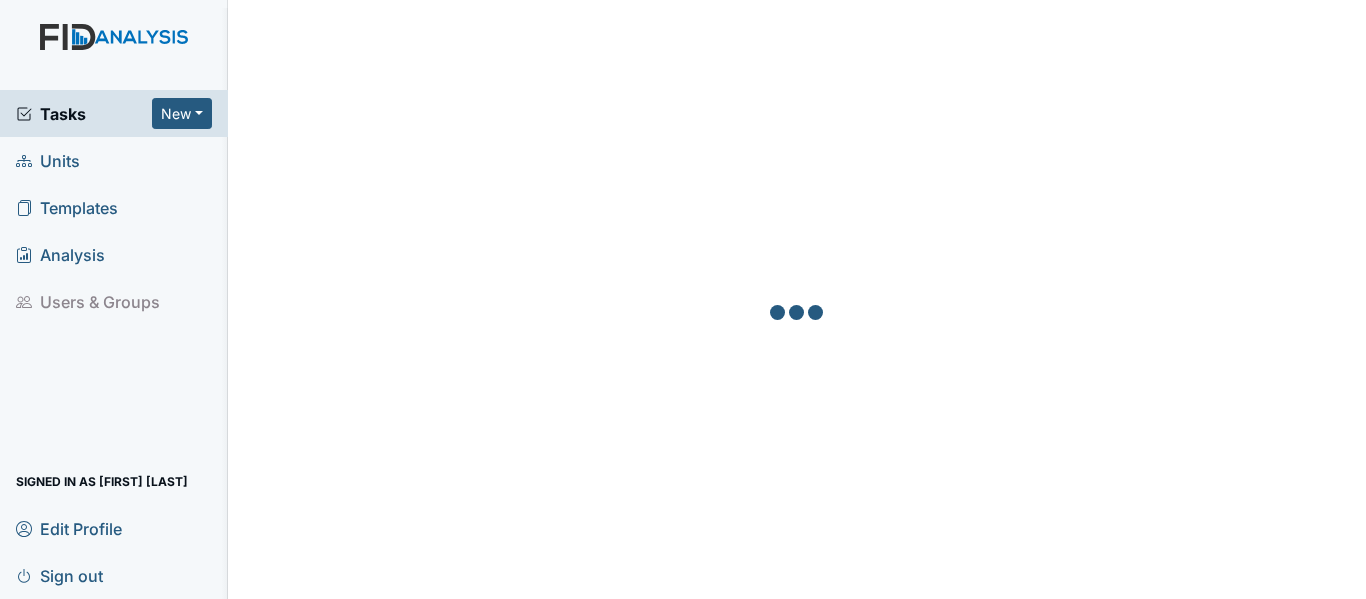 scroll, scrollTop: 0, scrollLeft: 0, axis: both 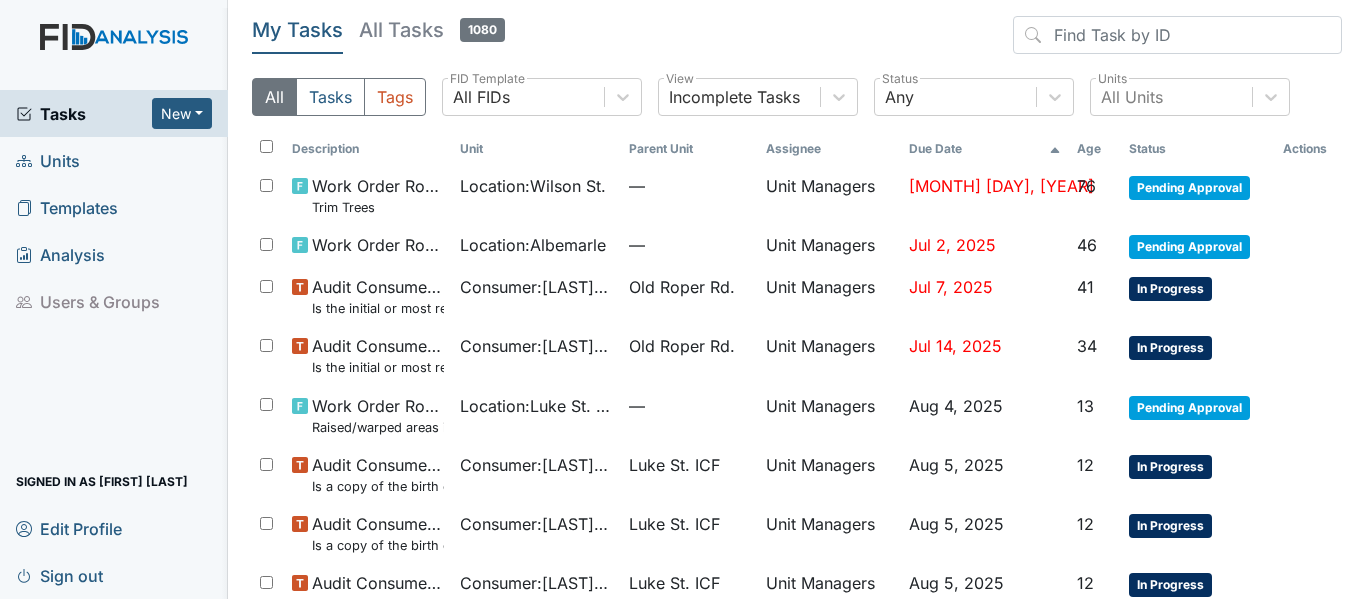 click on "Units" at bounding box center (48, 160) 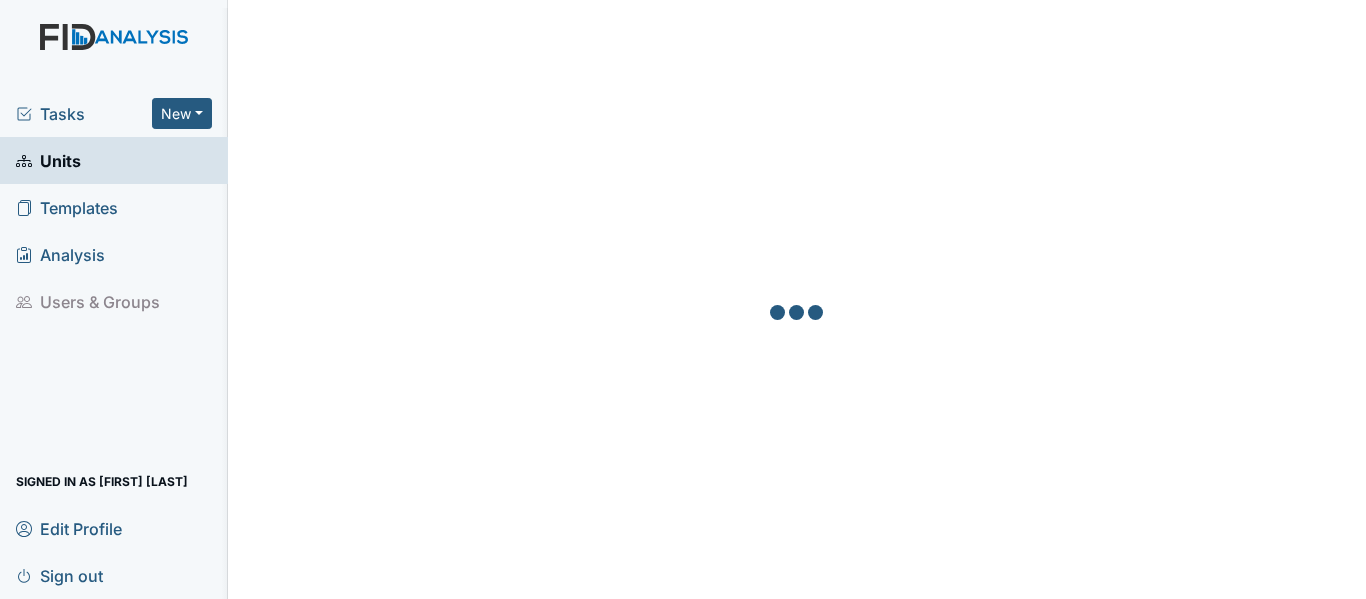 scroll, scrollTop: 0, scrollLeft: 0, axis: both 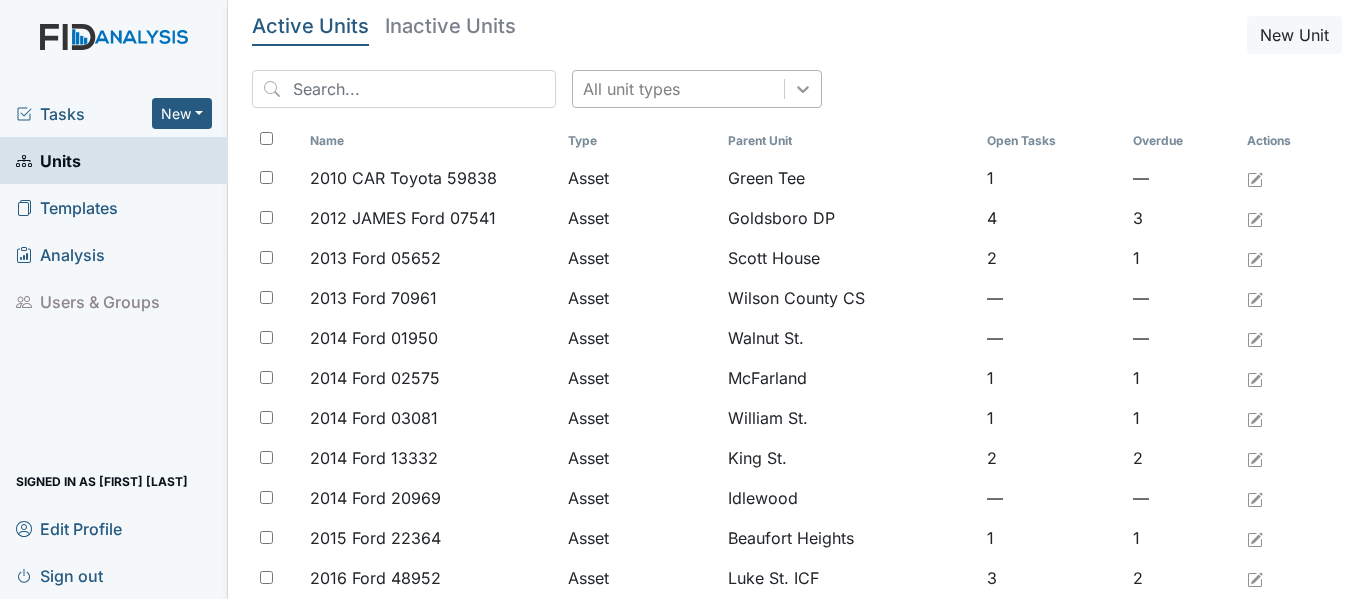 click 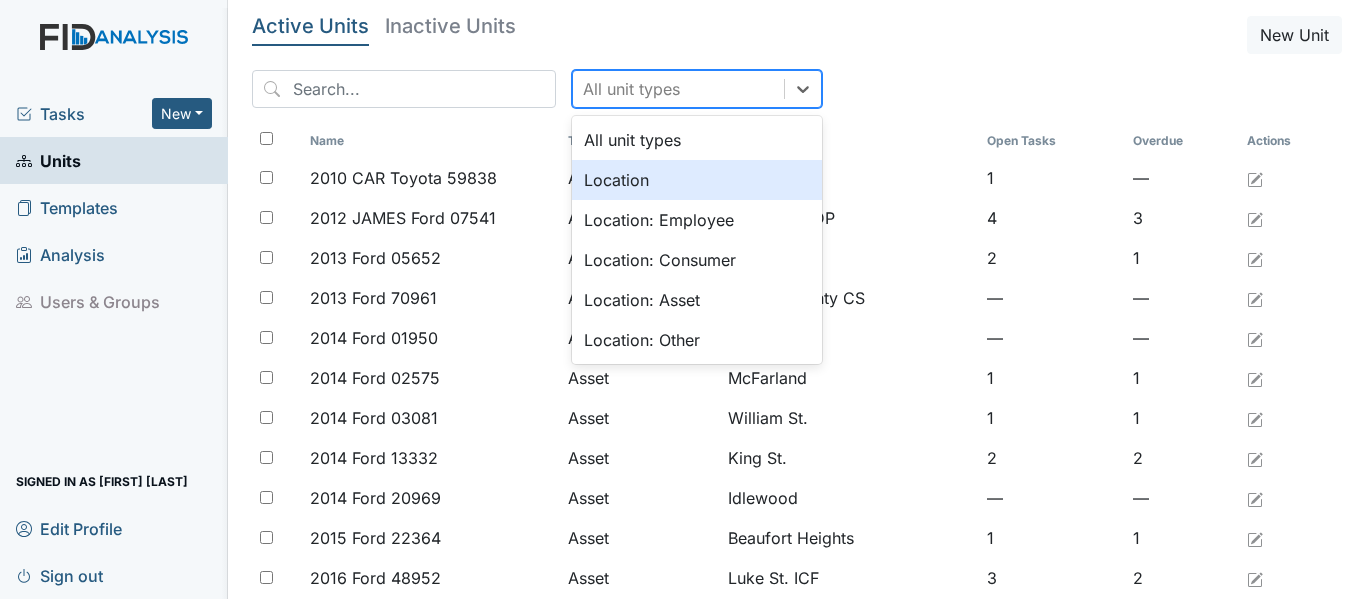 click on "Location" at bounding box center (697, 180) 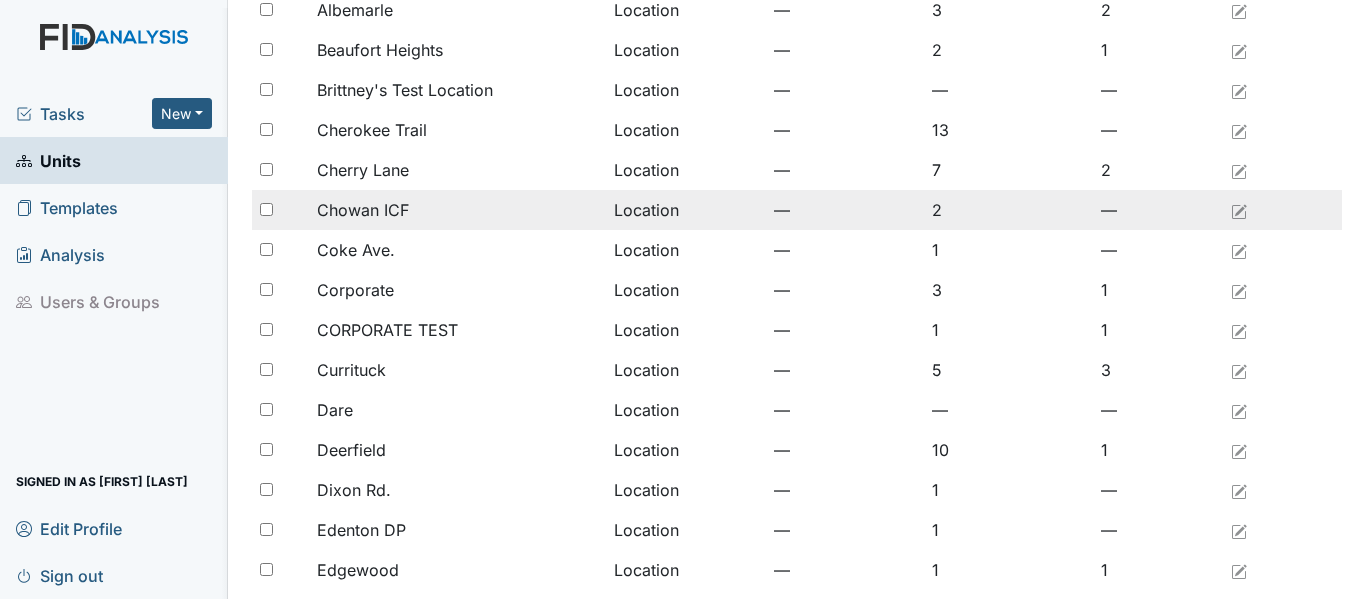 scroll, scrollTop: 200, scrollLeft: 0, axis: vertical 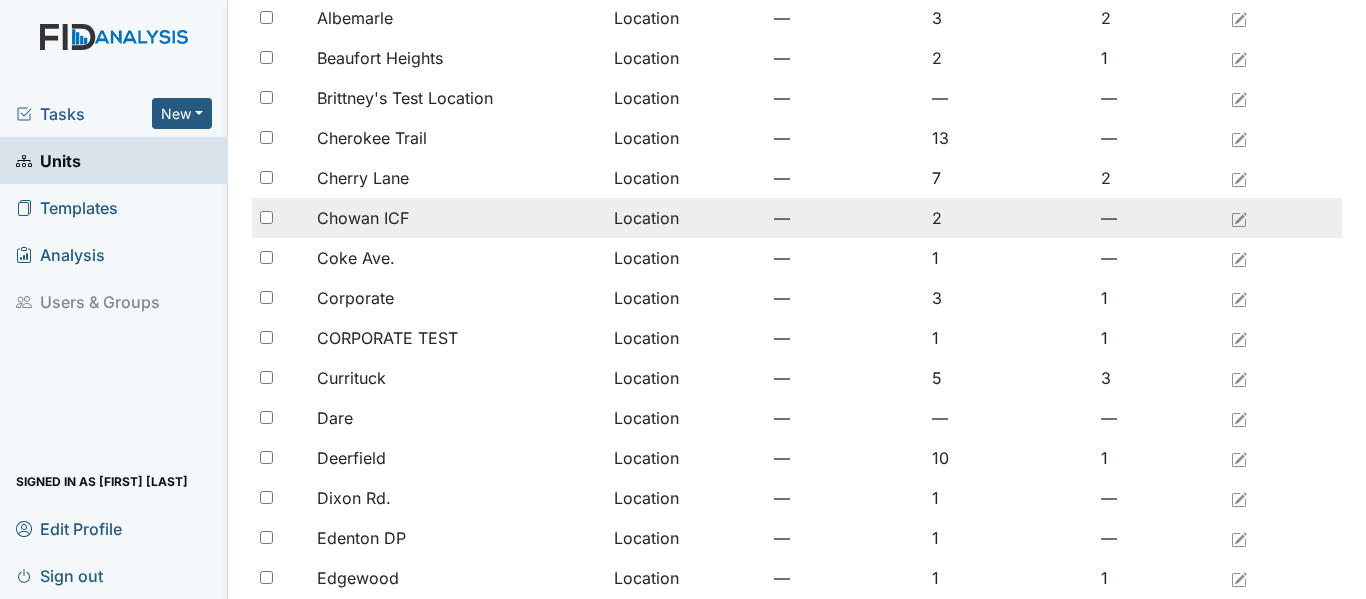 click on "Chowan ICF" at bounding box center (363, 218) 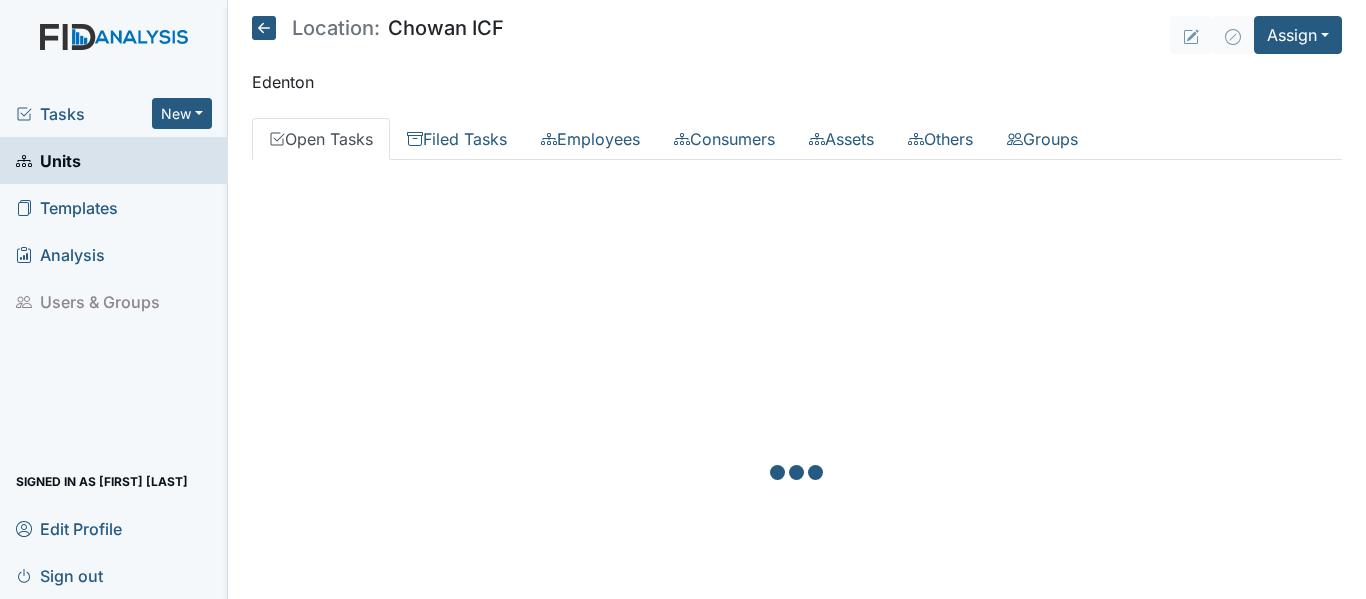 scroll, scrollTop: 0, scrollLeft: 0, axis: both 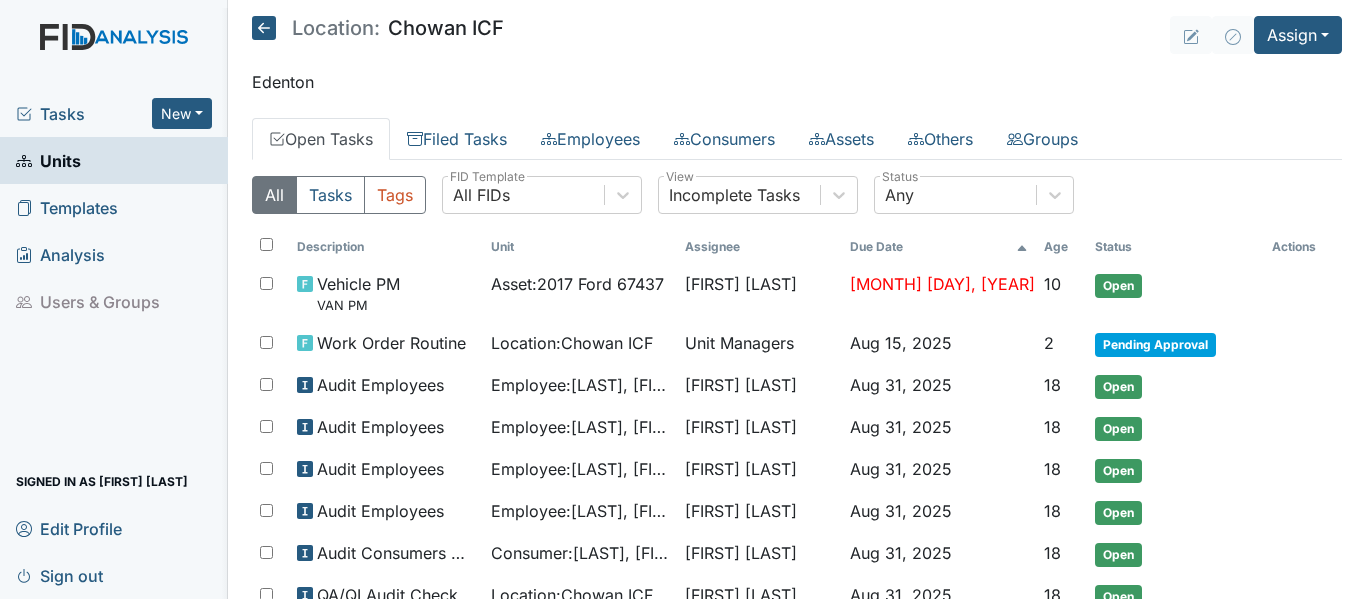 click 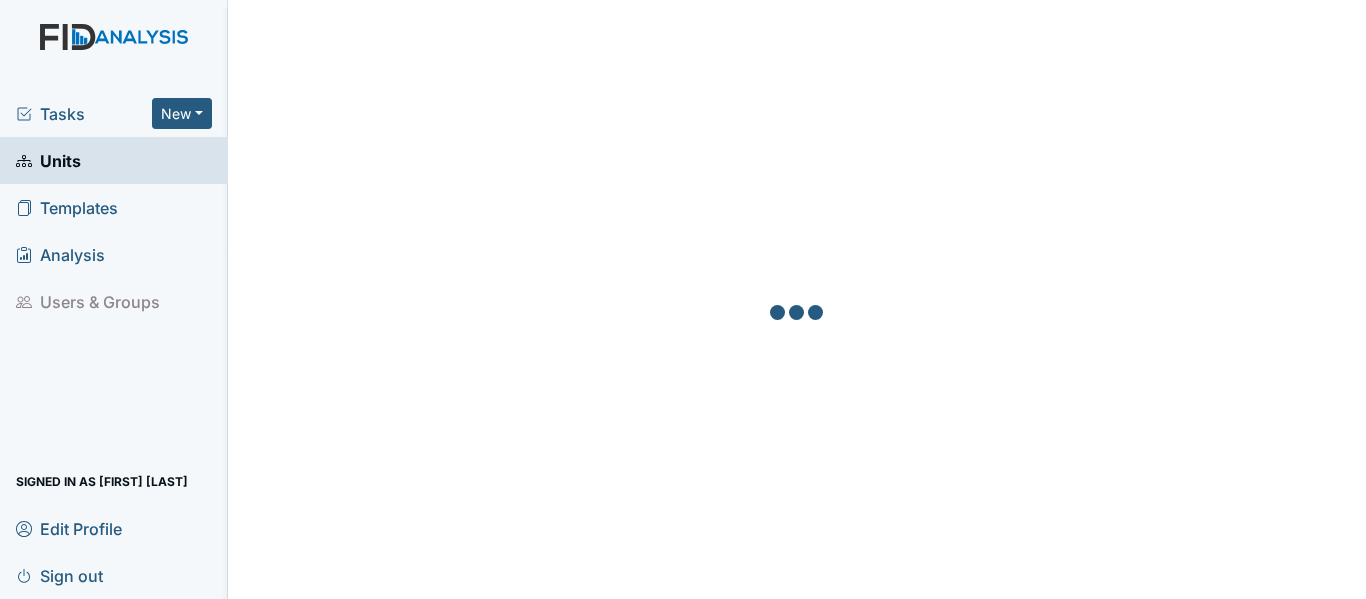 scroll, scrollTop: 0, scrollLeft: 0, axis: both 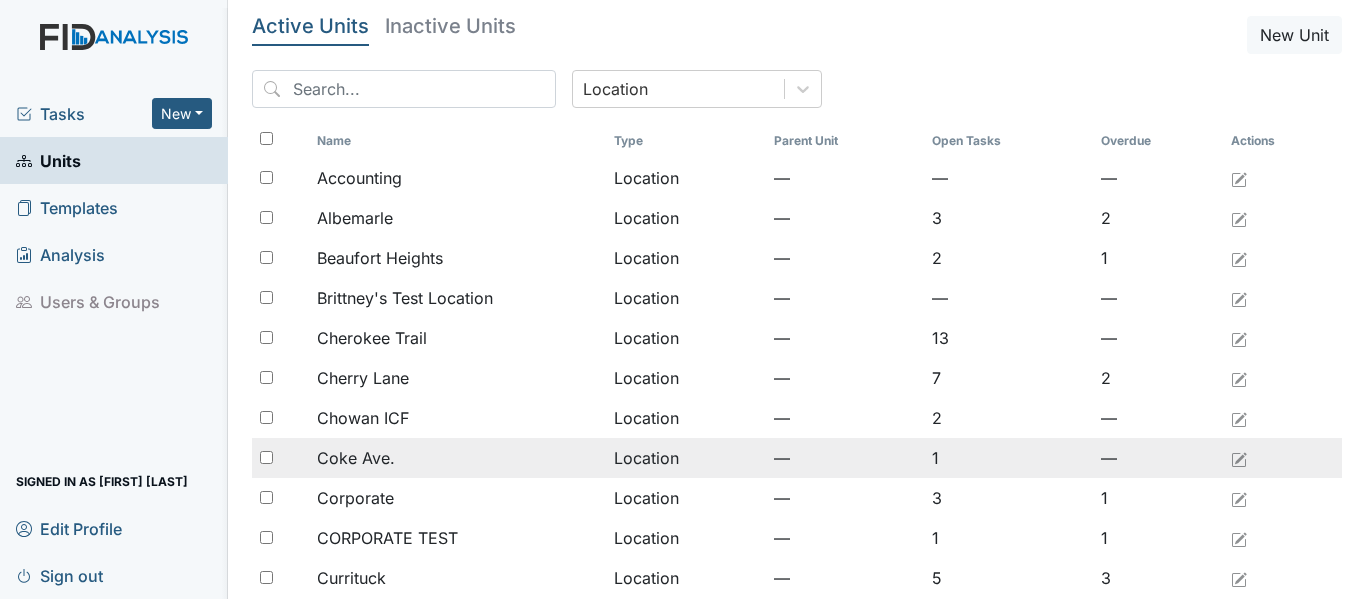 click on "Coke Ave." at bounding box center [356, 458] 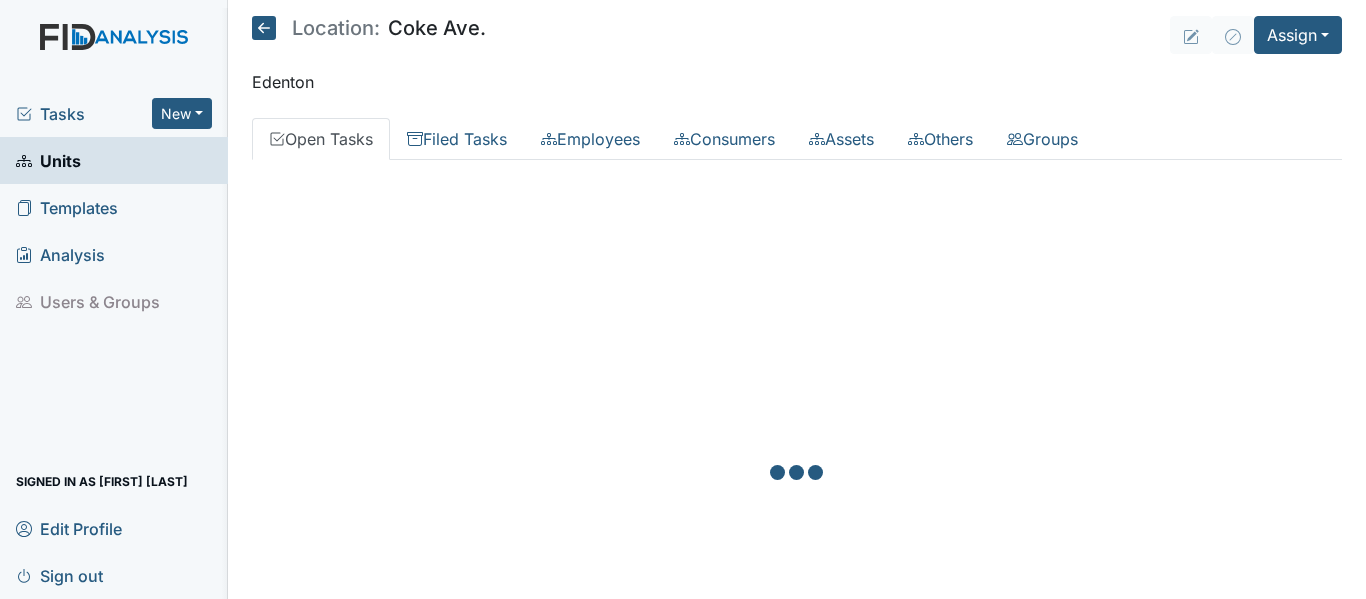 scroll, scrollTop: 0, scrollLeft: 0, axis: both 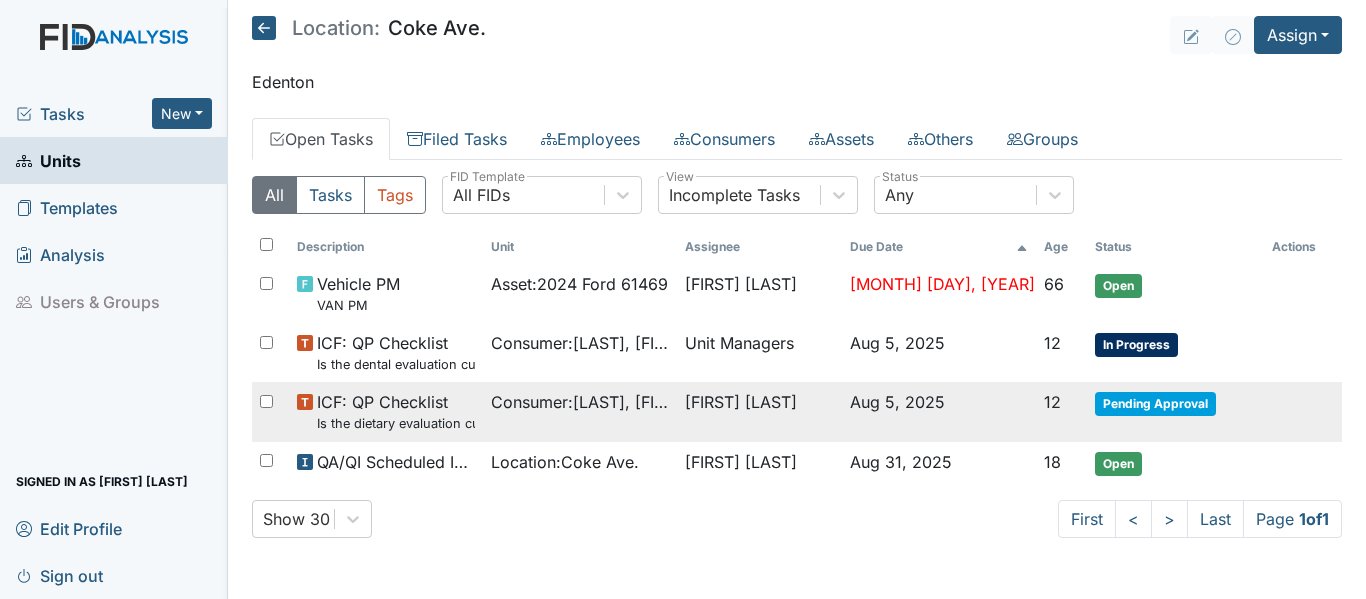 click on "ICF: QP Checklist Is the dietary evaluation current? (document the date in the comment section)" at bounding box center (396, 411) 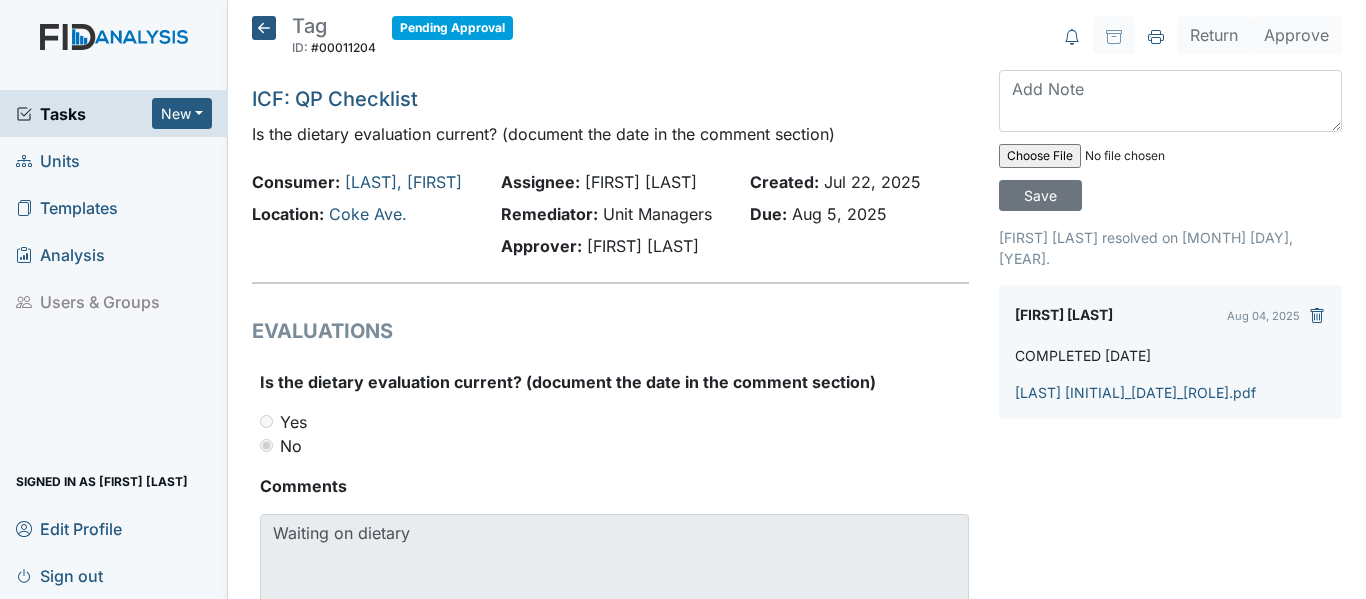 scroll, scrollTop: 0, scrollLeft: 0, axis: both 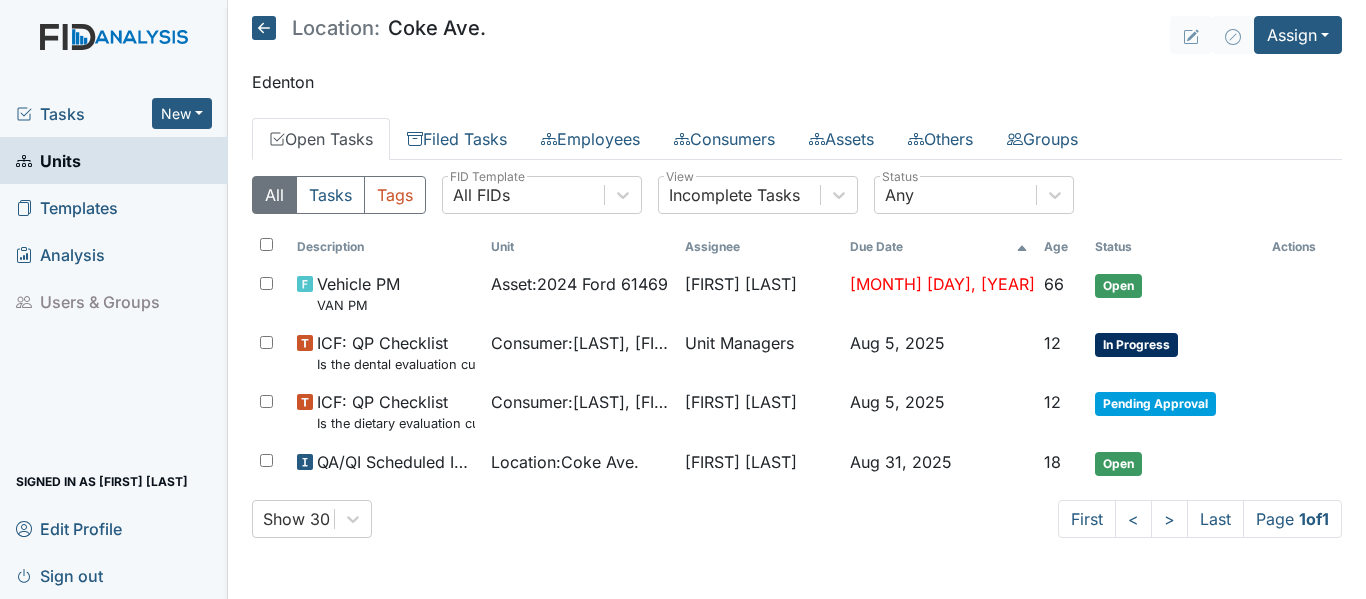 click 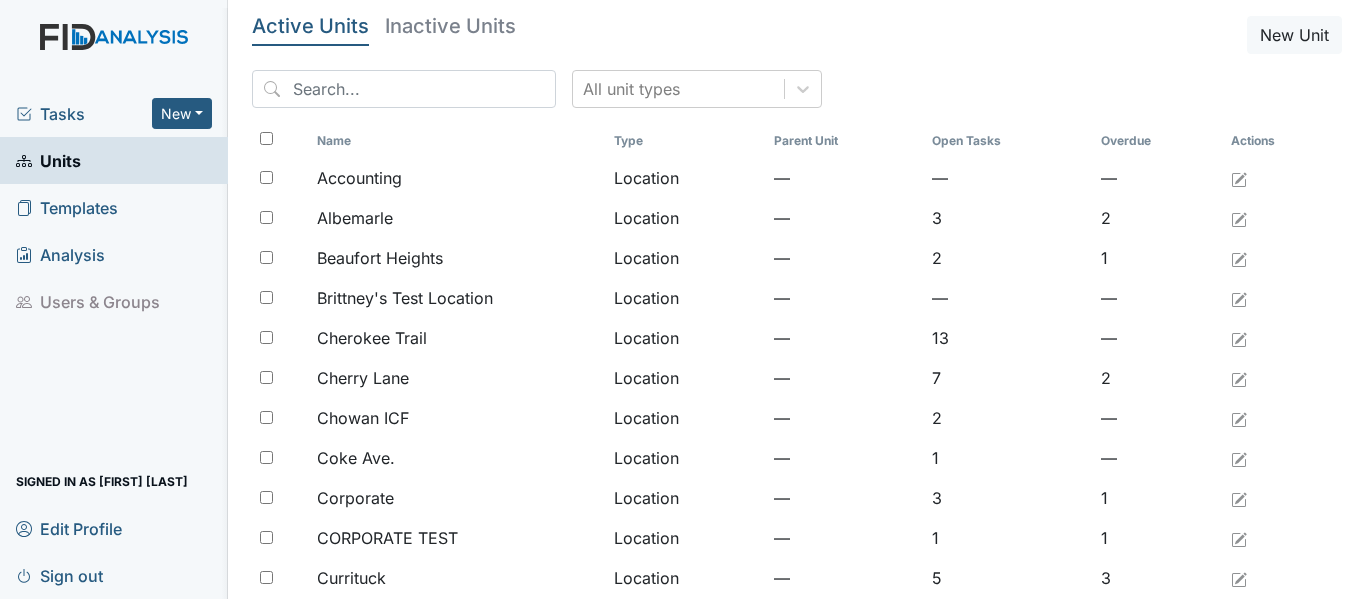 scroll, scrollTop: 0, scrollLeft: 0, axis: both 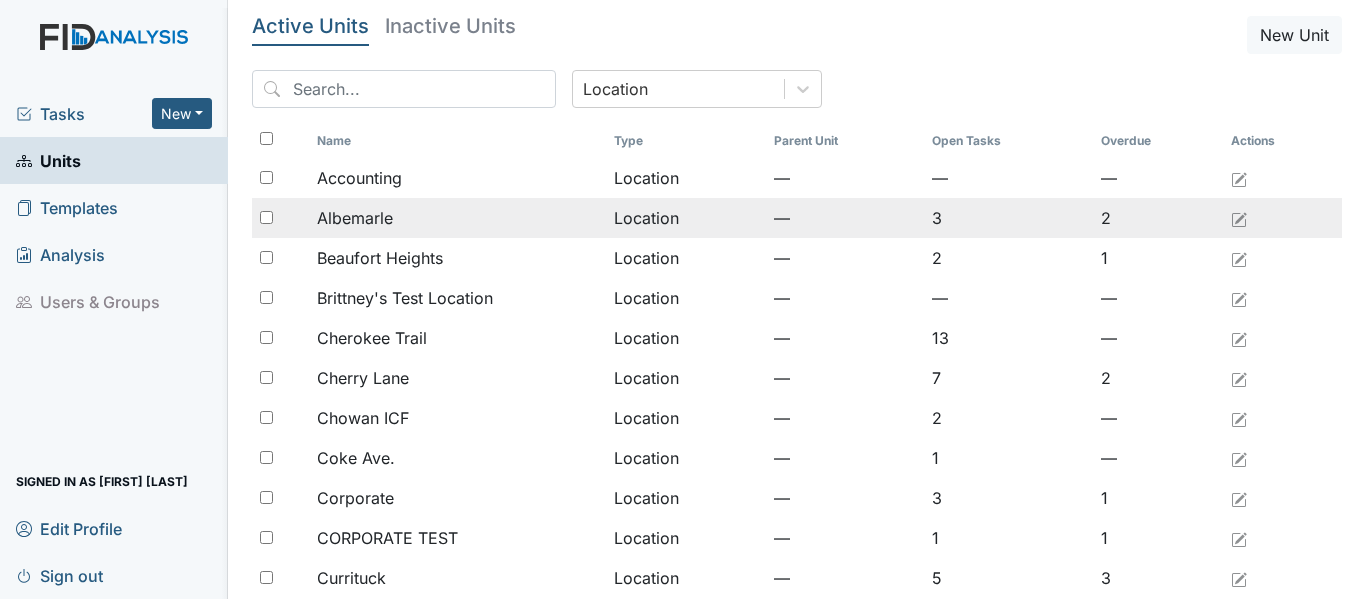 click on "Albemarle" at bounding box center [355, 218] 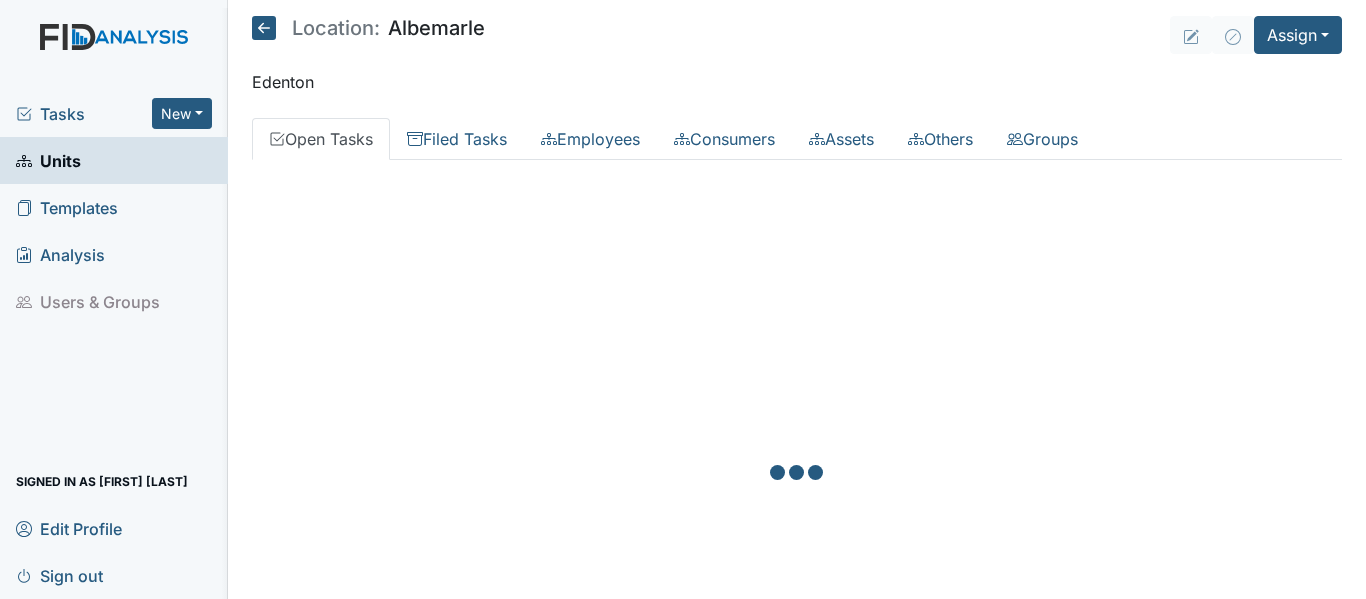 scroll, scrollTop: 0, scrollLeft: 0, axis: both 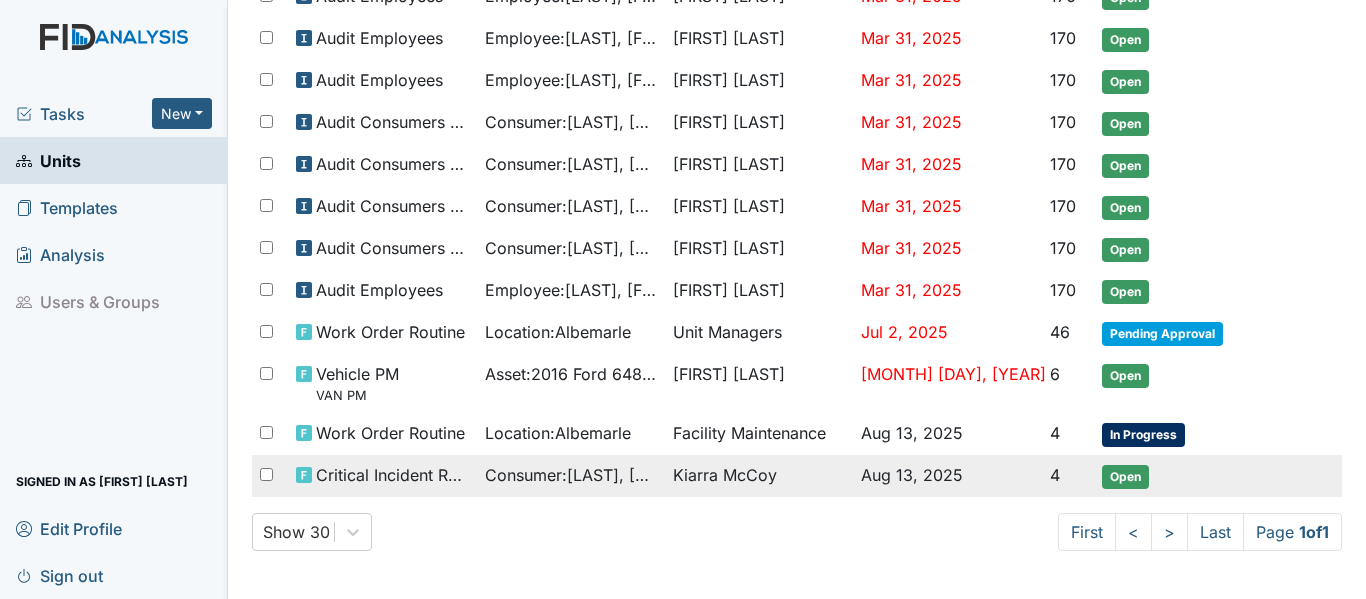 click on "Consumer :  Jones, Linwood" at bounding box center [571, 475] 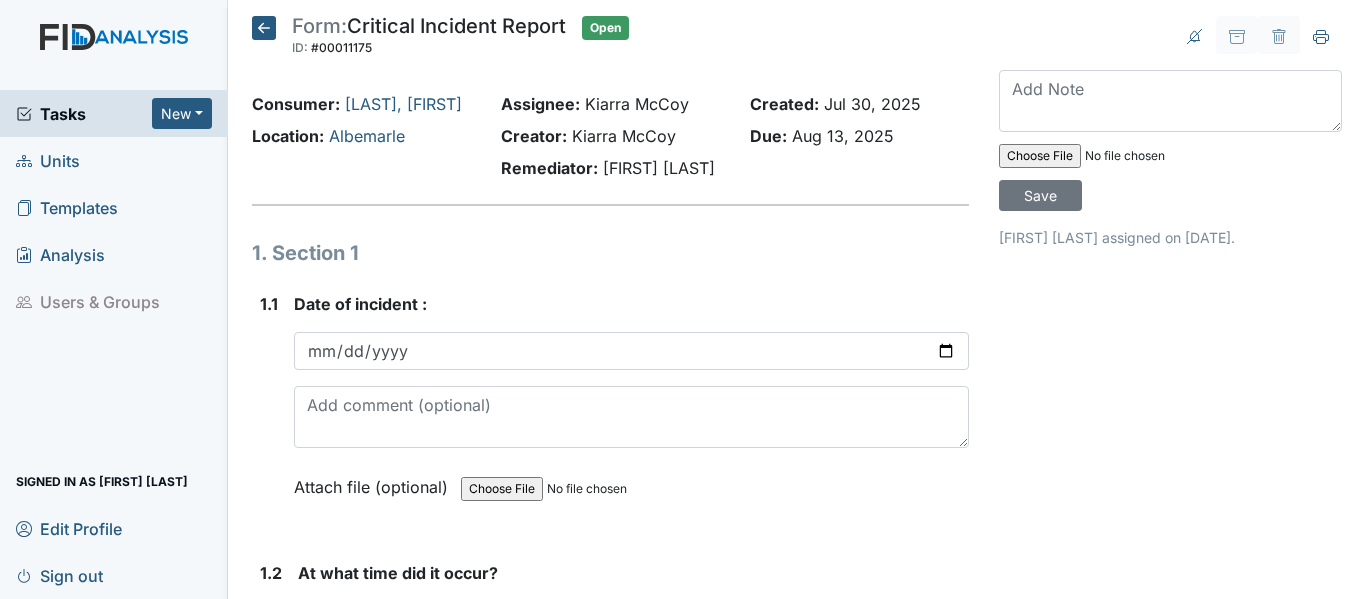 scroll, scrollTop: 0, scrollLeft: 0, axis: both 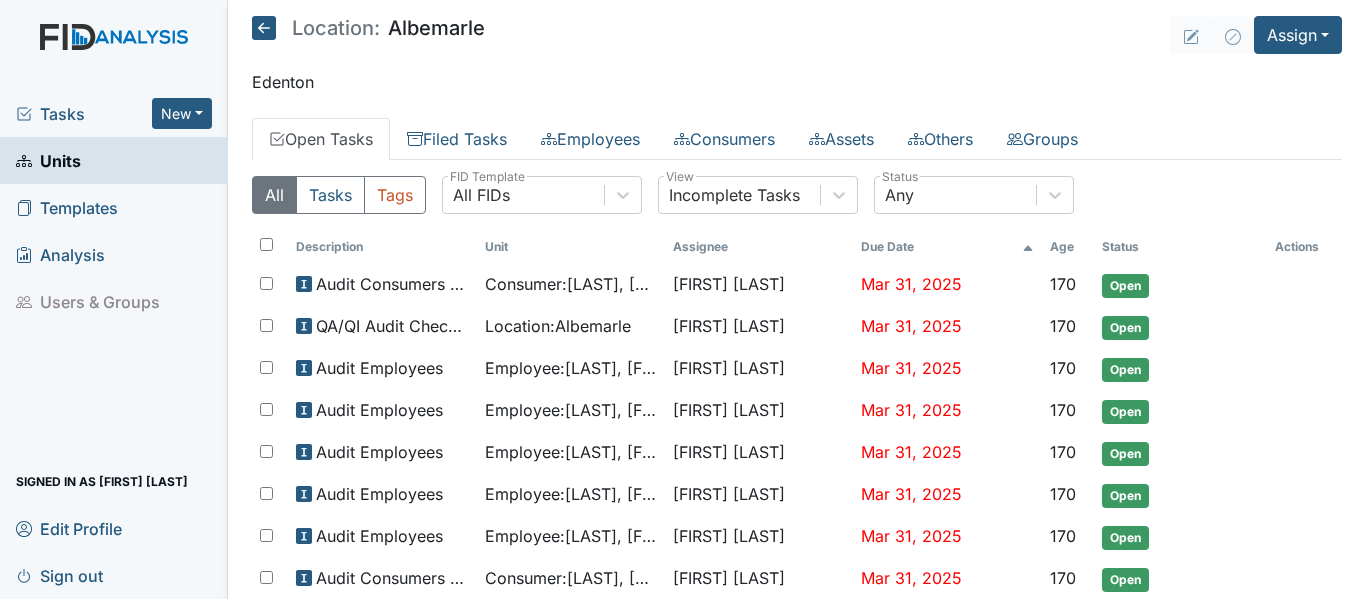click 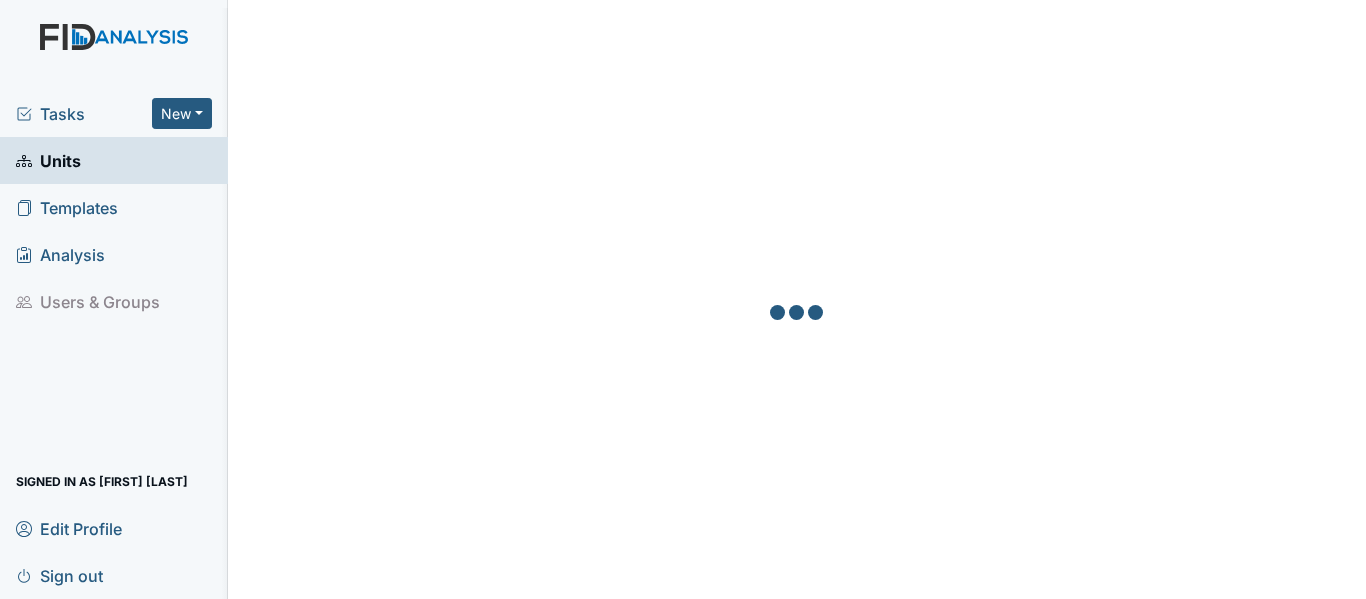scroll, scrollTop: 0, scrollLeft: 0, axis: both 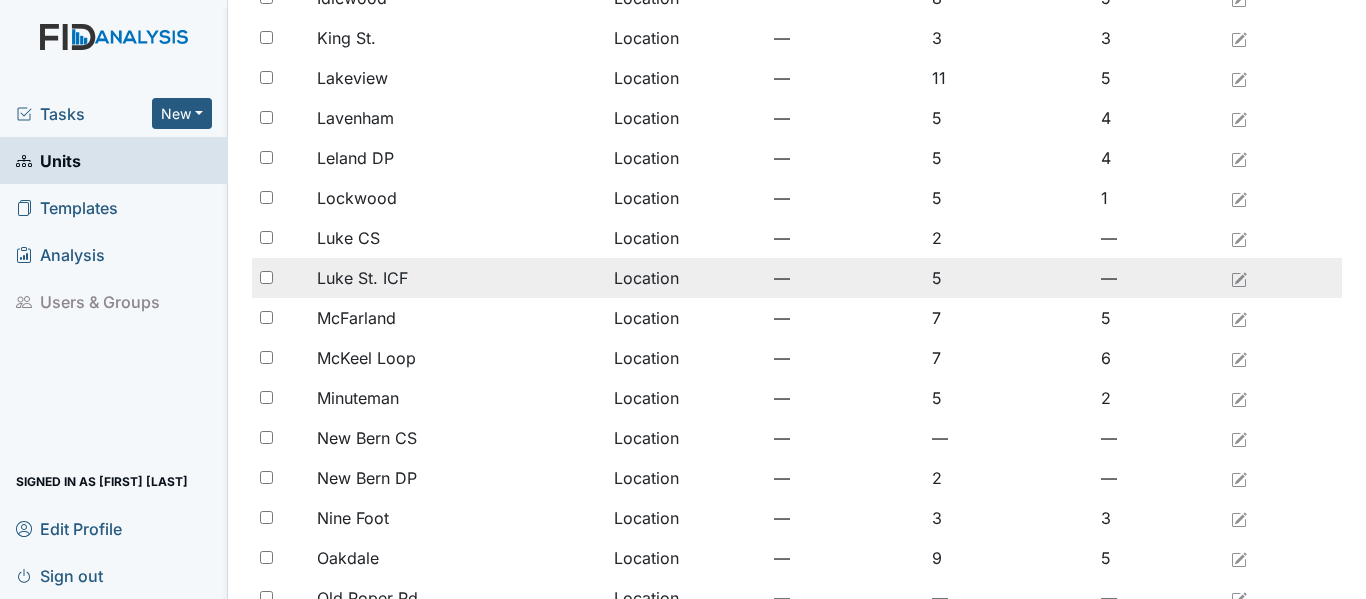 click on "Luke St. ICF" at bounding box center [362, 278] 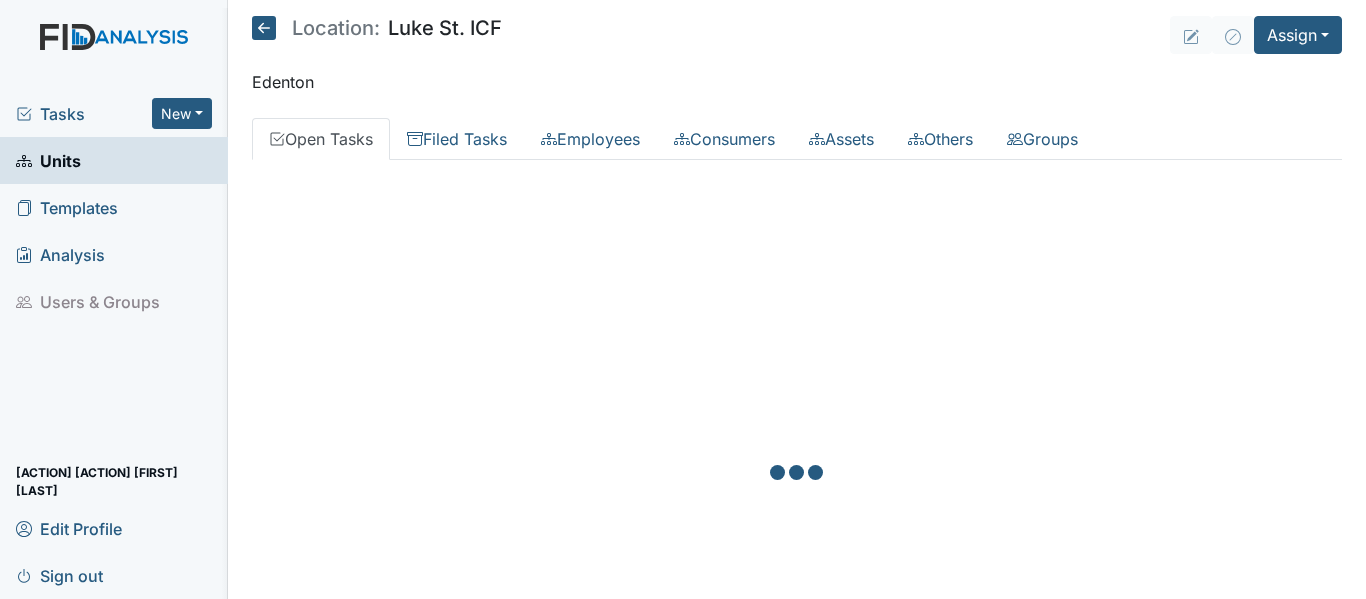scroll, scrollTop: 0, scrollLeft: 0, axis: both 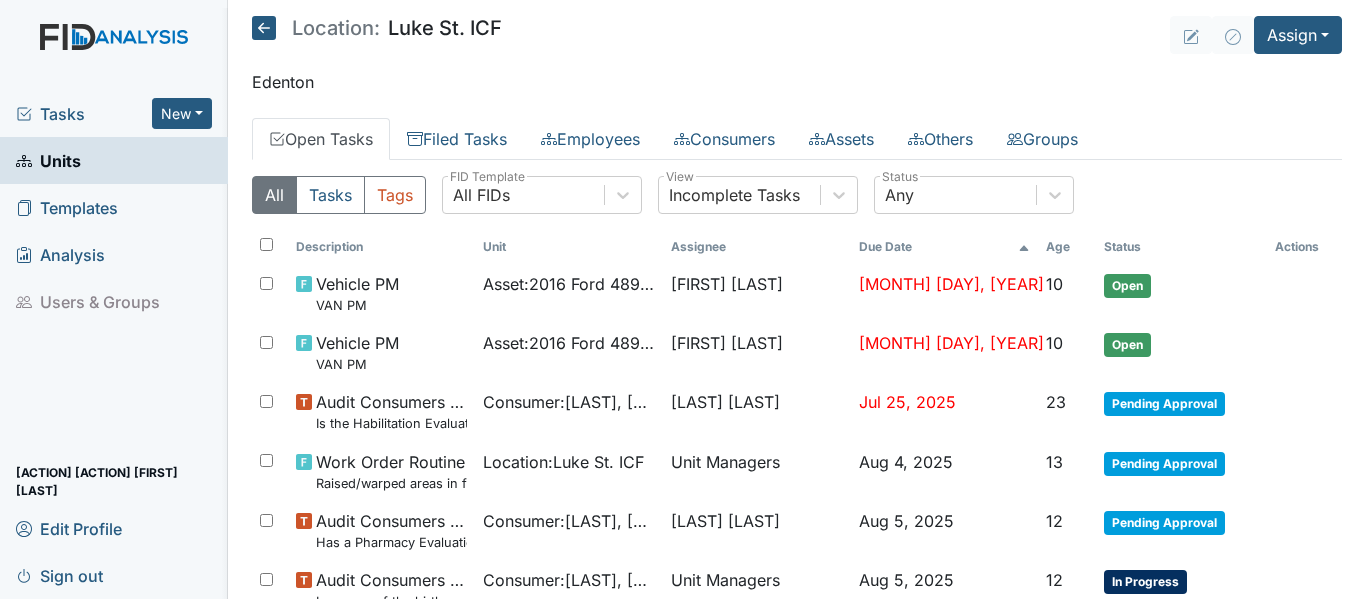 click 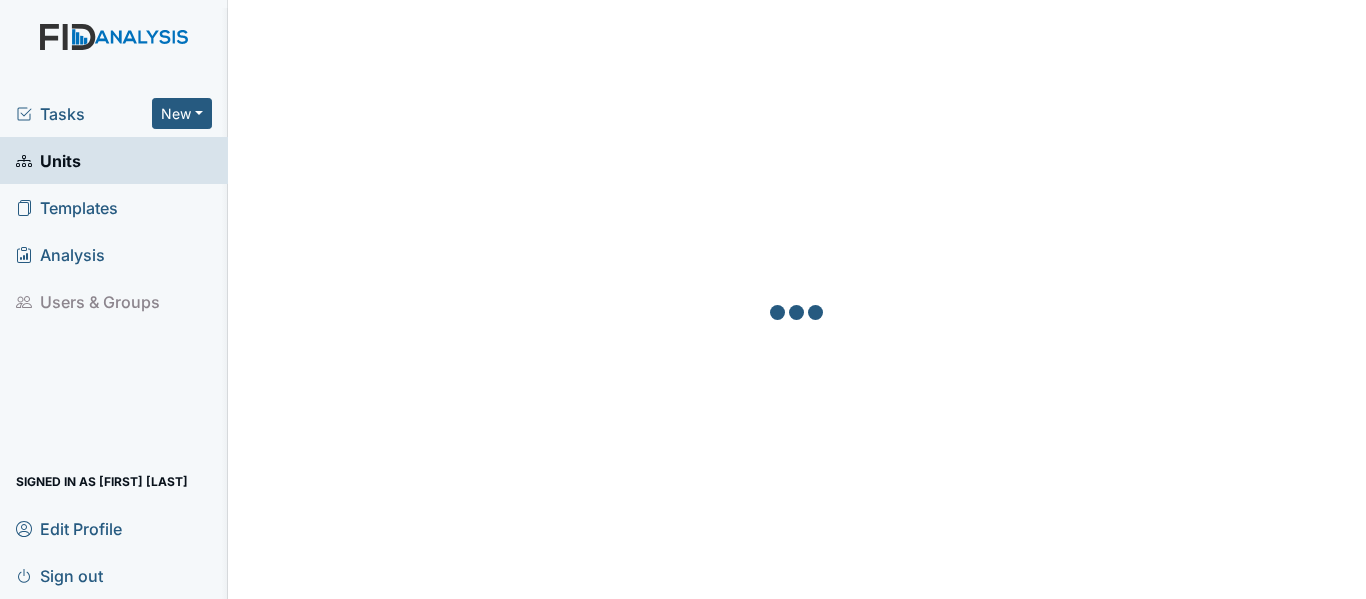 scroll, scrollTop: 0, scrollLeft: 0, axis: both 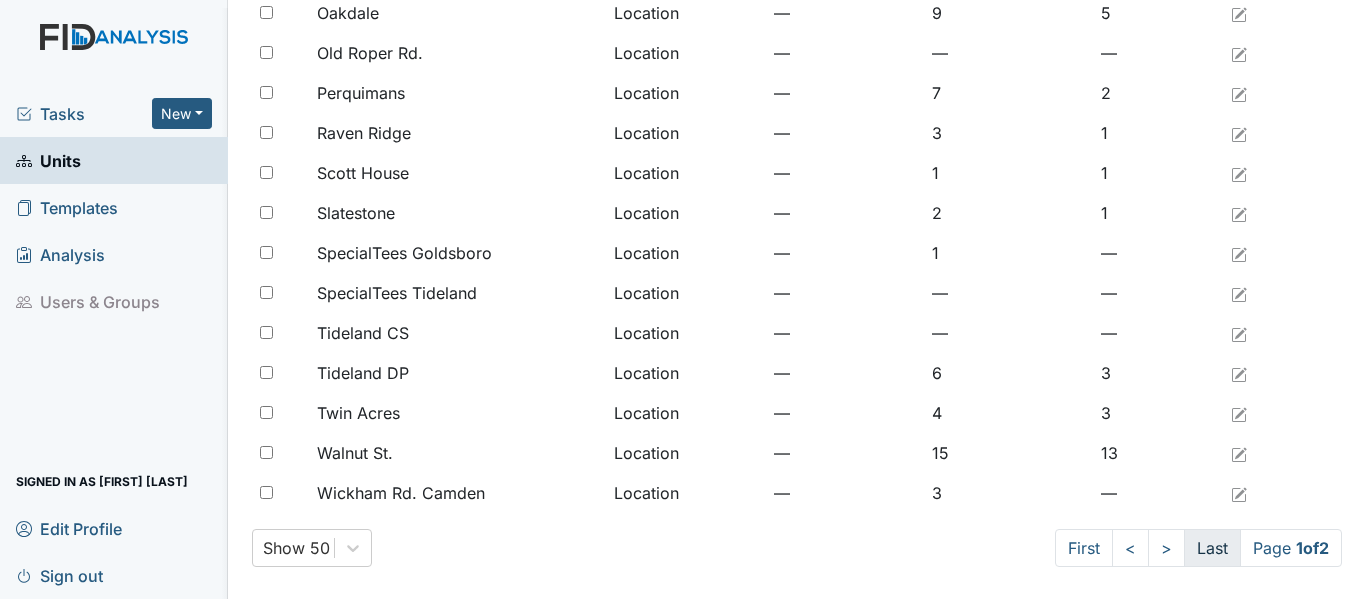 click on "Last" at bounding box center (1212, 548) 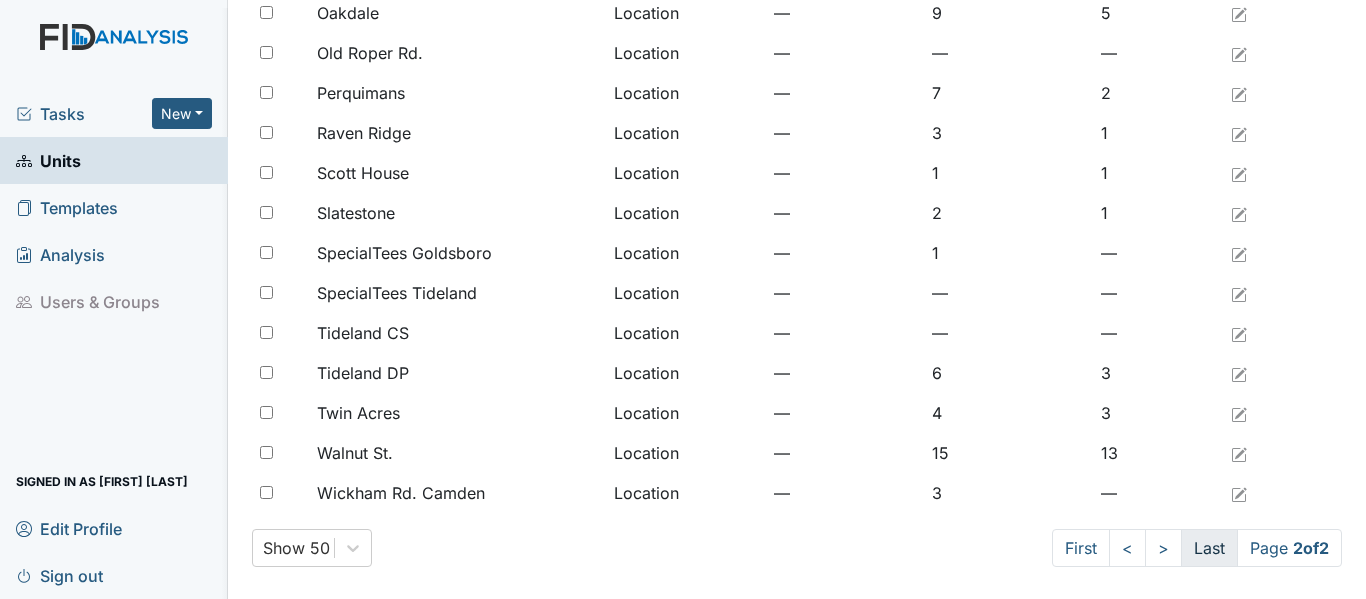 scroll, scrollTop: 0, scrollLeft: 0, axis: both 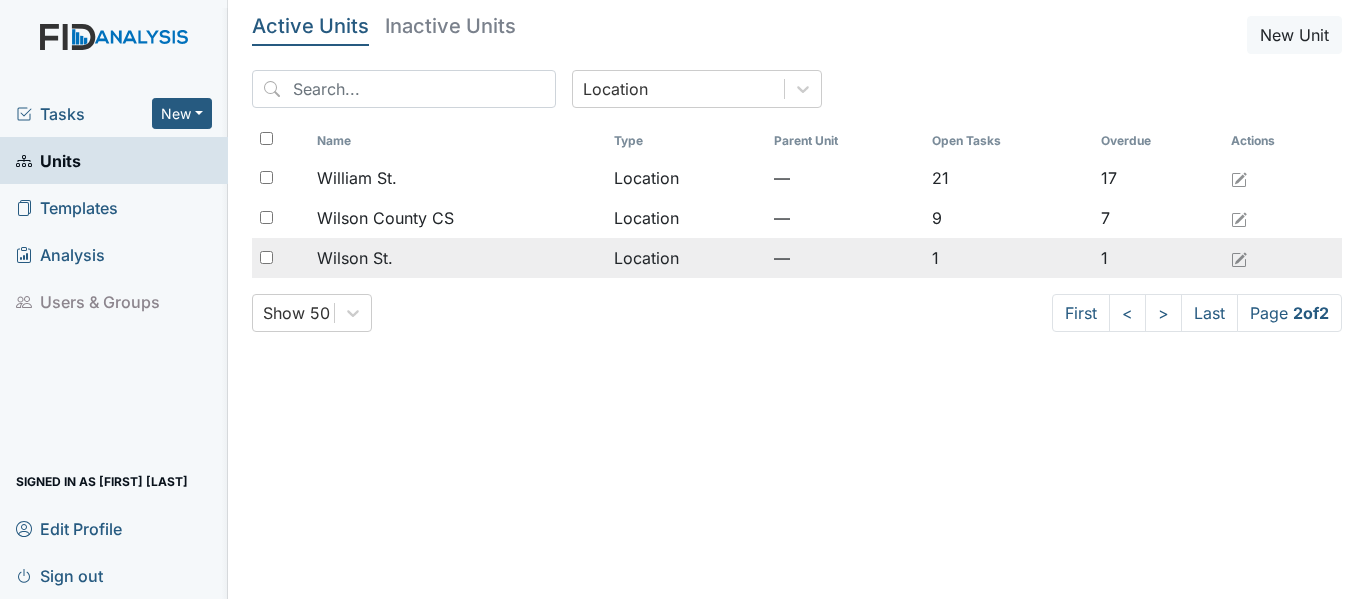 click on "Wilson St." at bounding box center [355, 258] 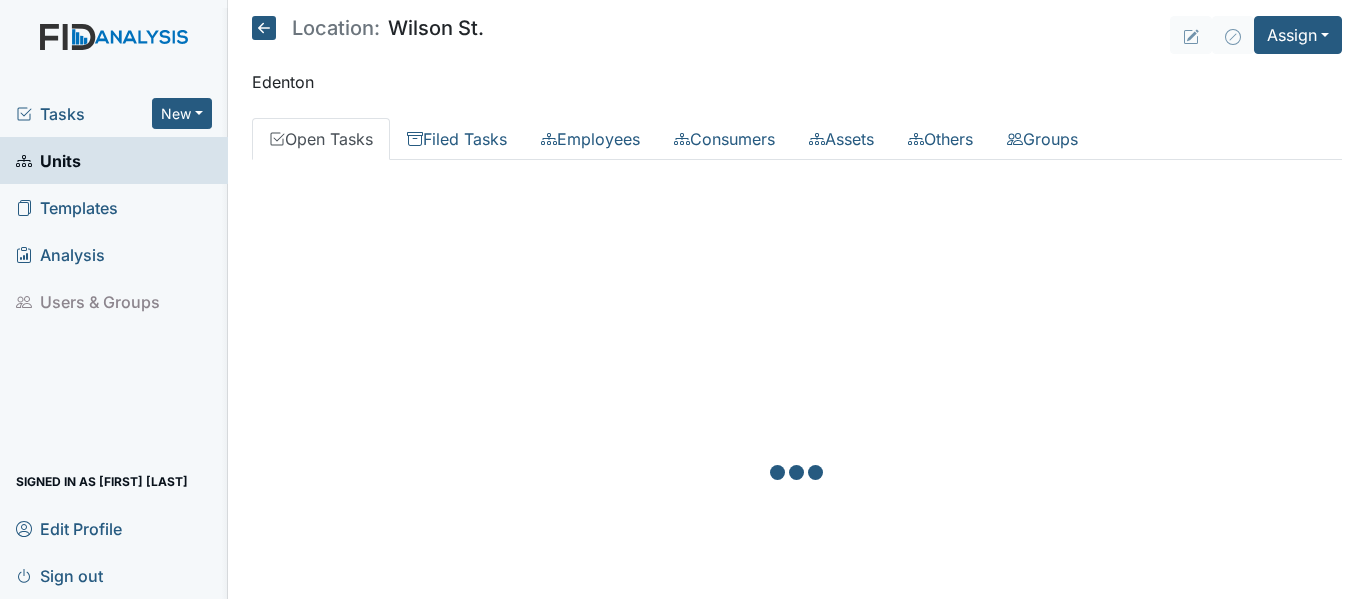 scroll, scrollTop: 0, scrollLeft: 0, axis: both 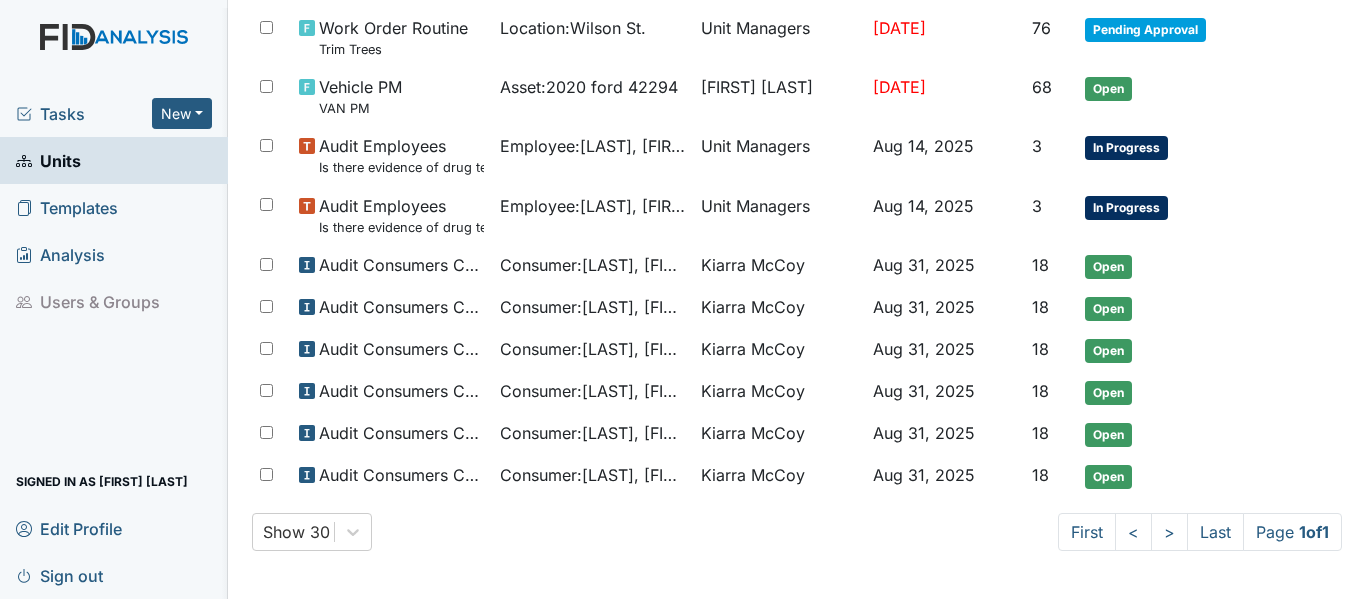 click on "Tasks" at bounding box center (84, 114) 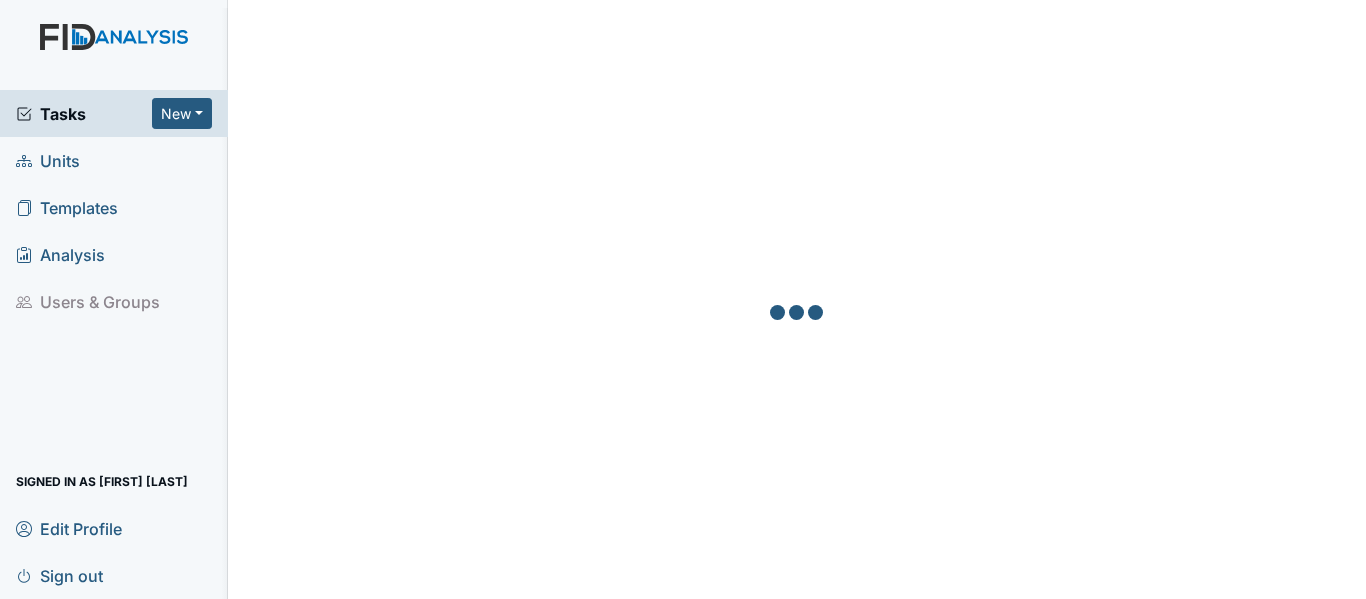 scroll, scrollTop: 0, scrollLeft: 0, axis: both 